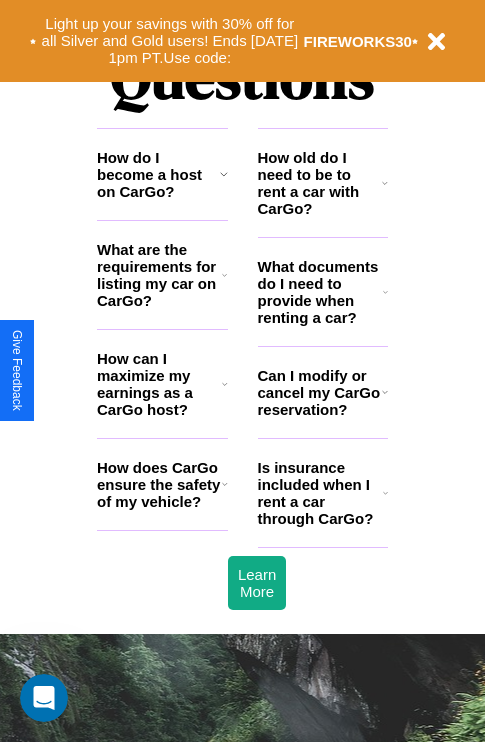 scroll, scrollTop: 0, scrollLeft: 0, axis: both 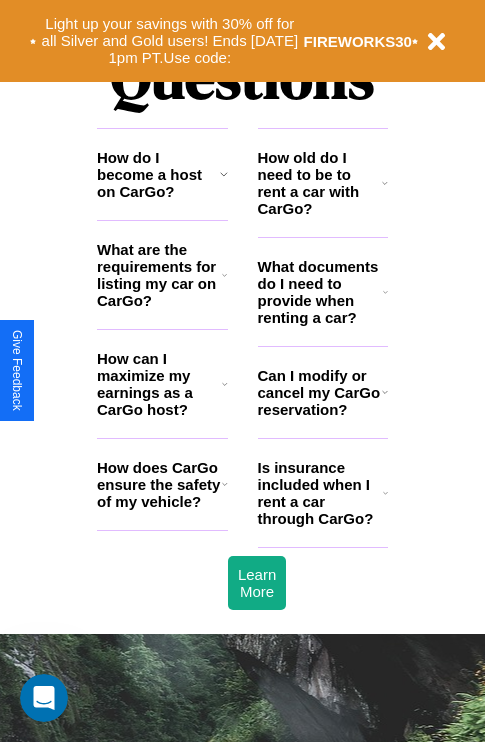click 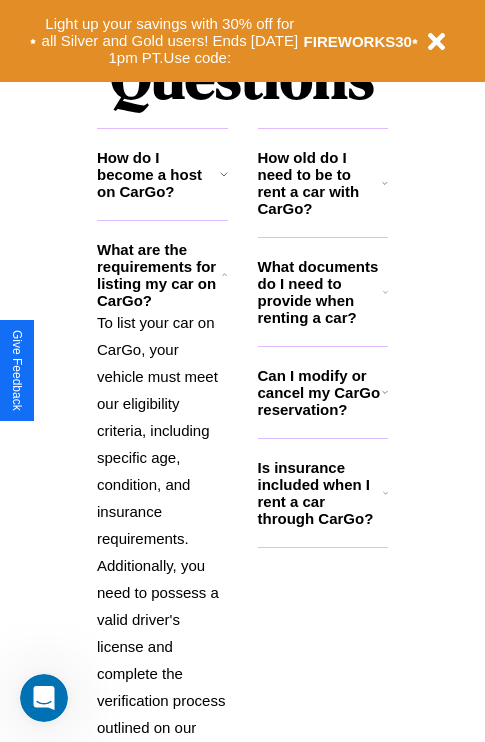 click on "Is insurance included when I rent a car through CarGo?" at bounding box center (320, 493) 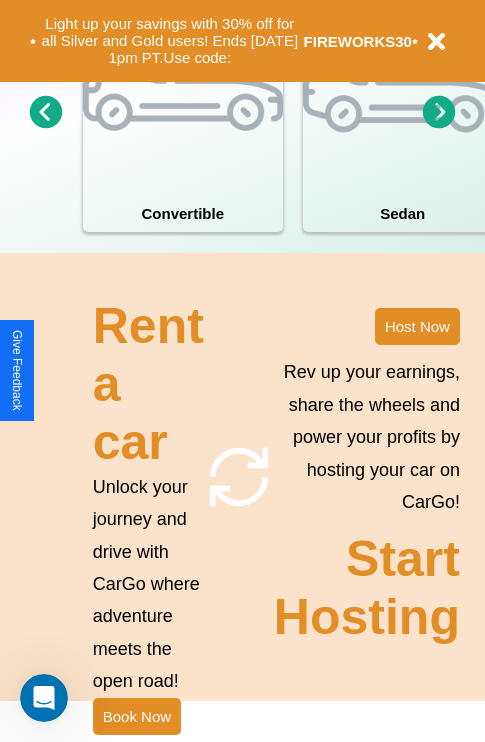 scroll, scrollTop: 1558, scrollLeft: 0, axis: vertical 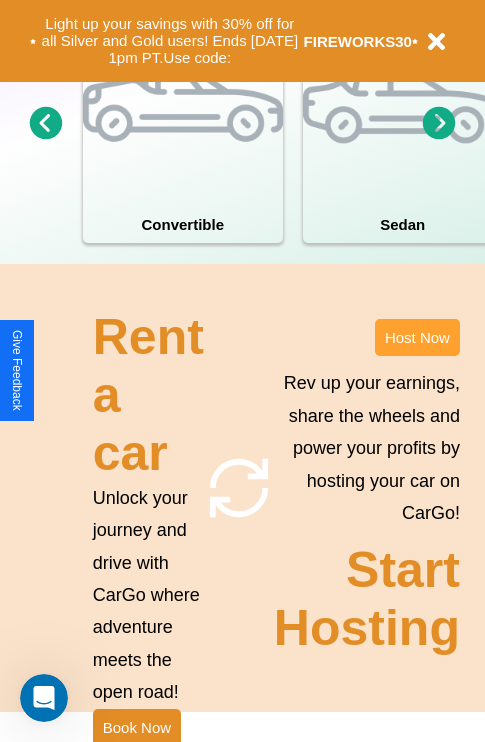 click on "Host Now" at bounding box center [417, 337] 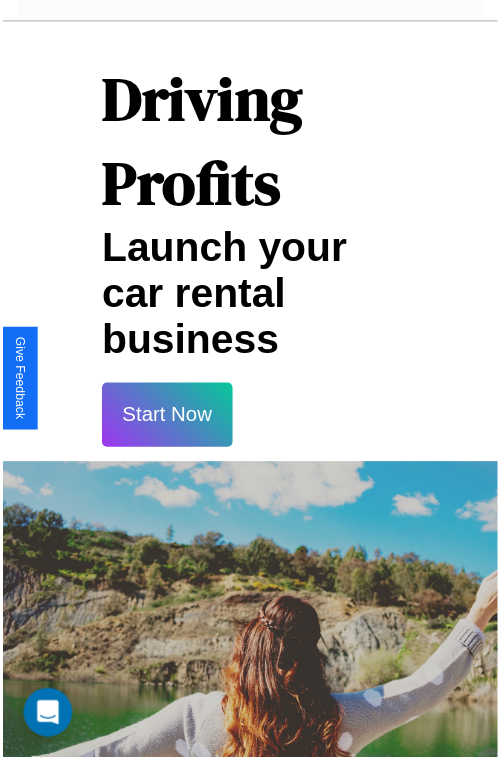 scroll, scrollTop: 1417, scrollLeft: 0, axis: vertical 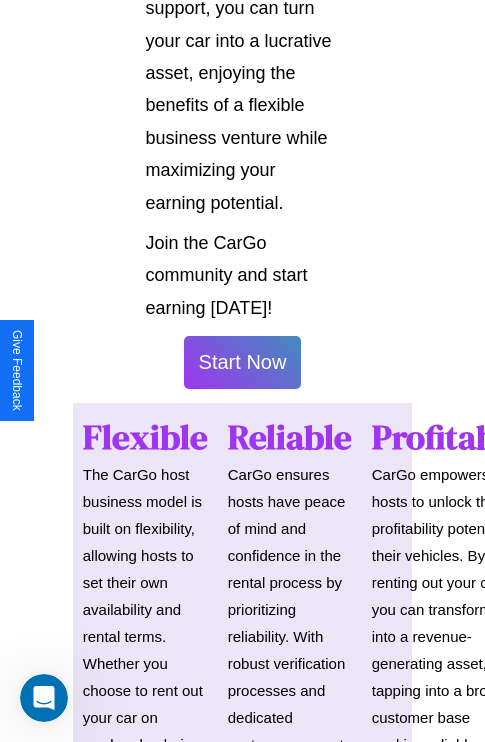 click on "Start Now" at bounding box center [243, 362] 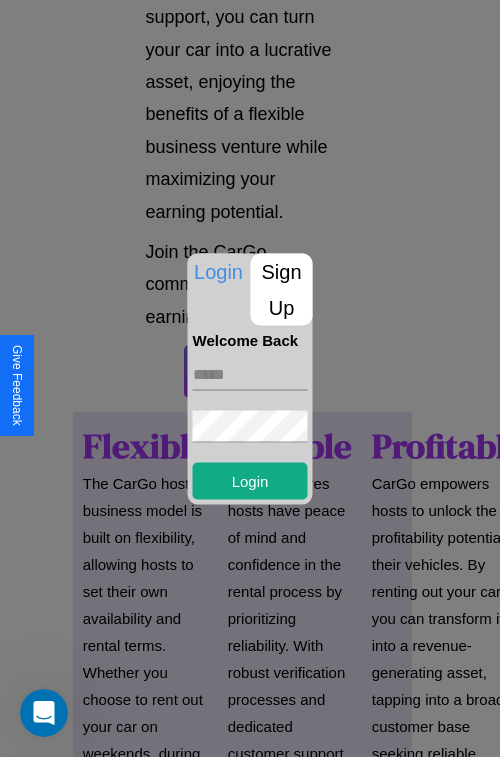 click on "Sign Up" at bounding box center (282, 289) 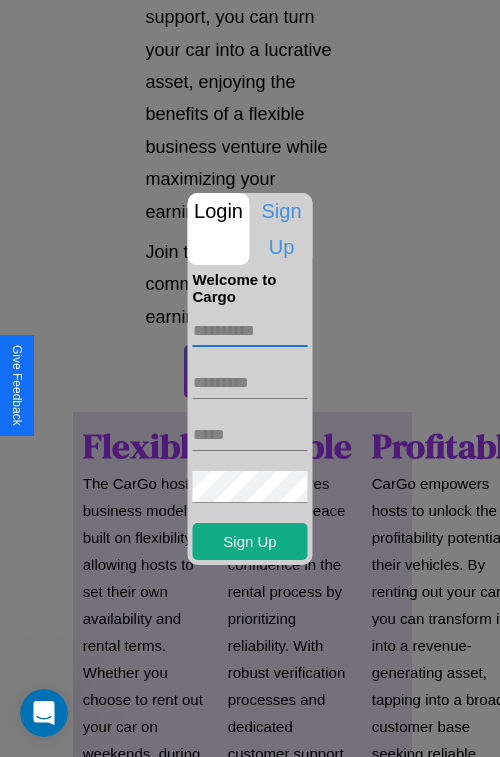 click at bounding box center [250, 331] 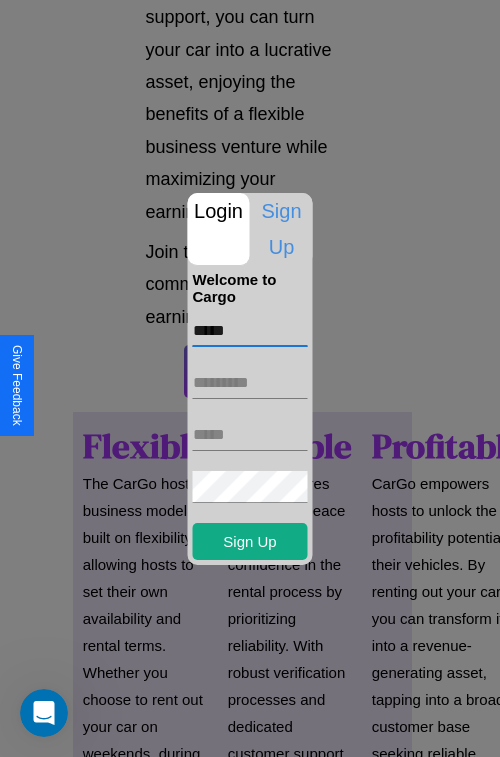 type on "*****" 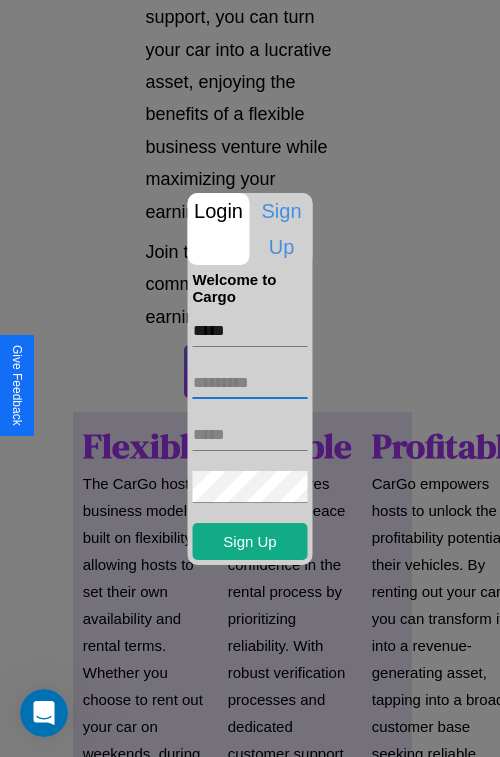 click at bounding box center [250, 383] 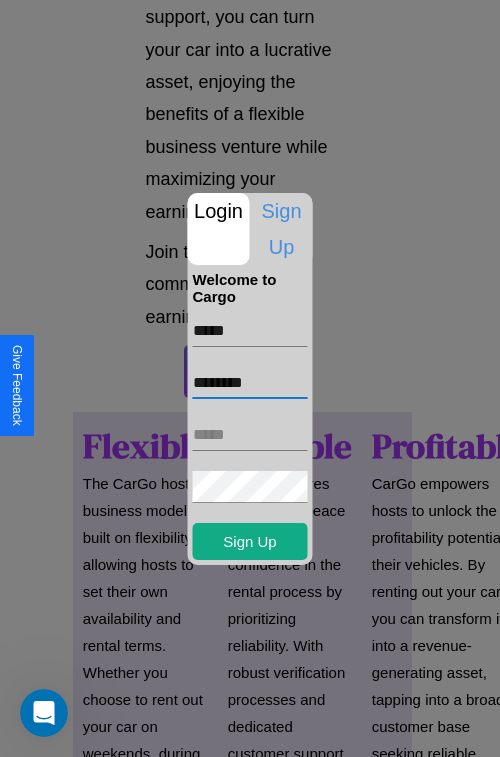 type on "********" 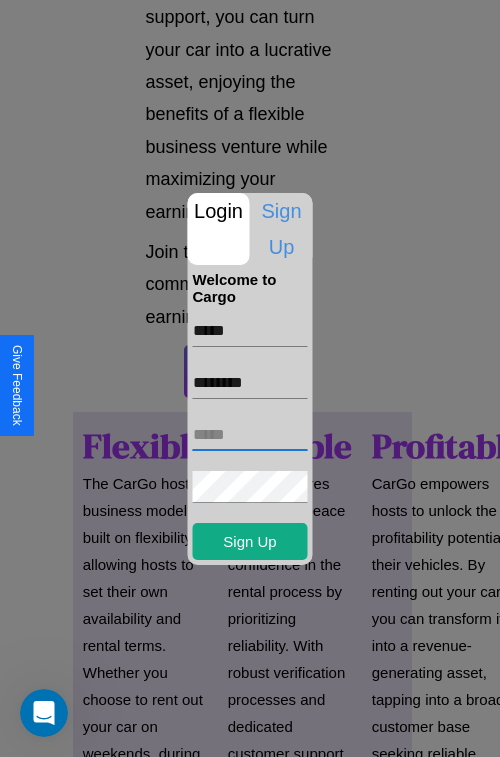 click at bounding box center [250, 435] 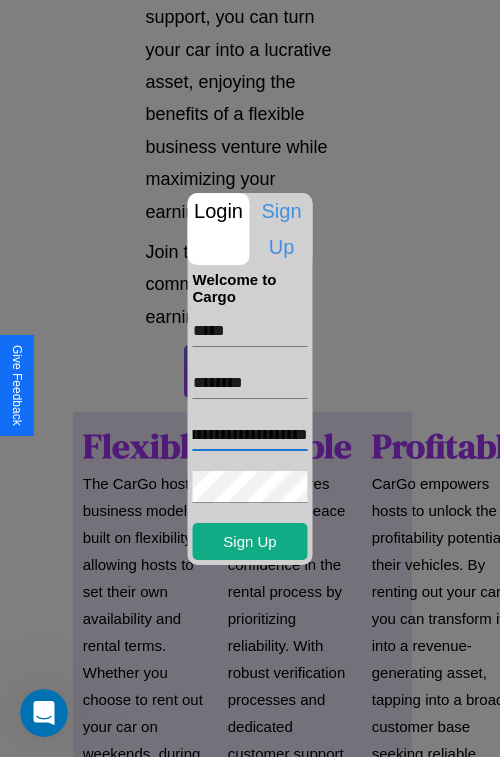 scroll, scrollTop: 0, scrollLeft: 105, axis: horizontal 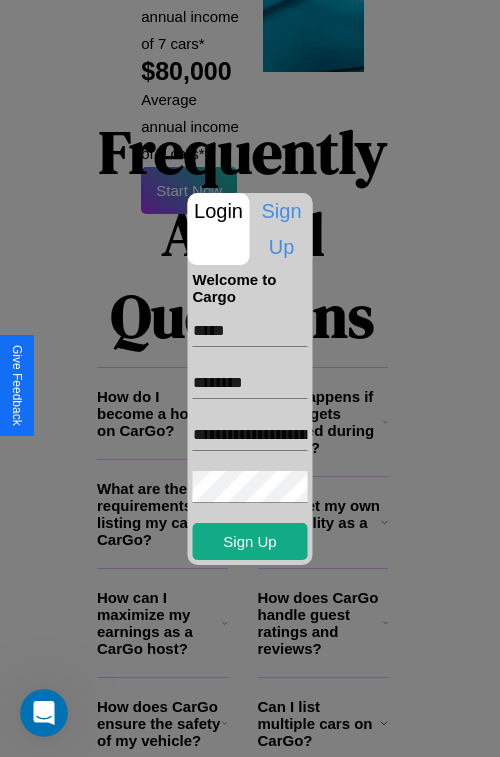 click at bounding box center (250, 378) 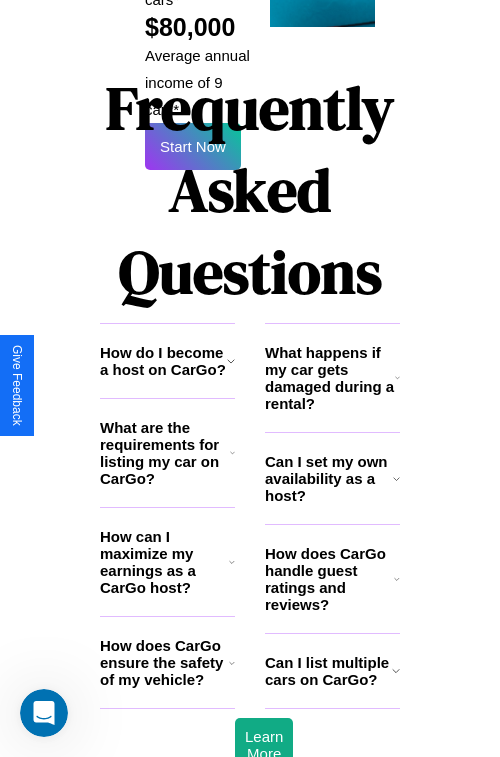 scroll, scrollTop: 1410, scrollLeft: 0, axis: vertical 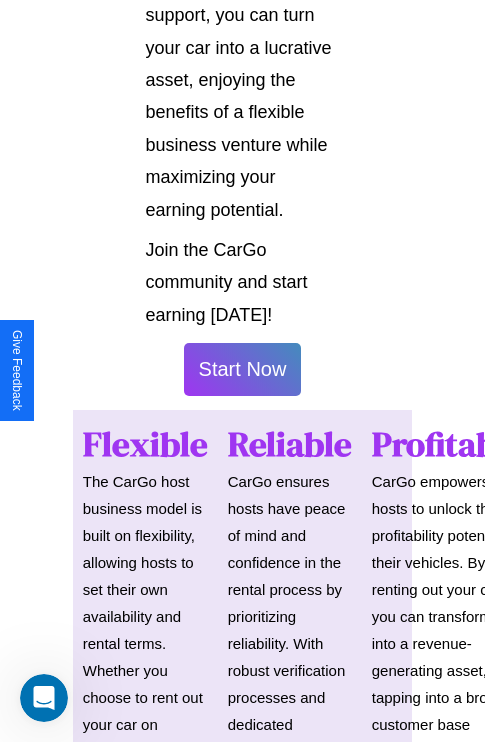 click on "Start Now" at bounding box center (243, 369) 